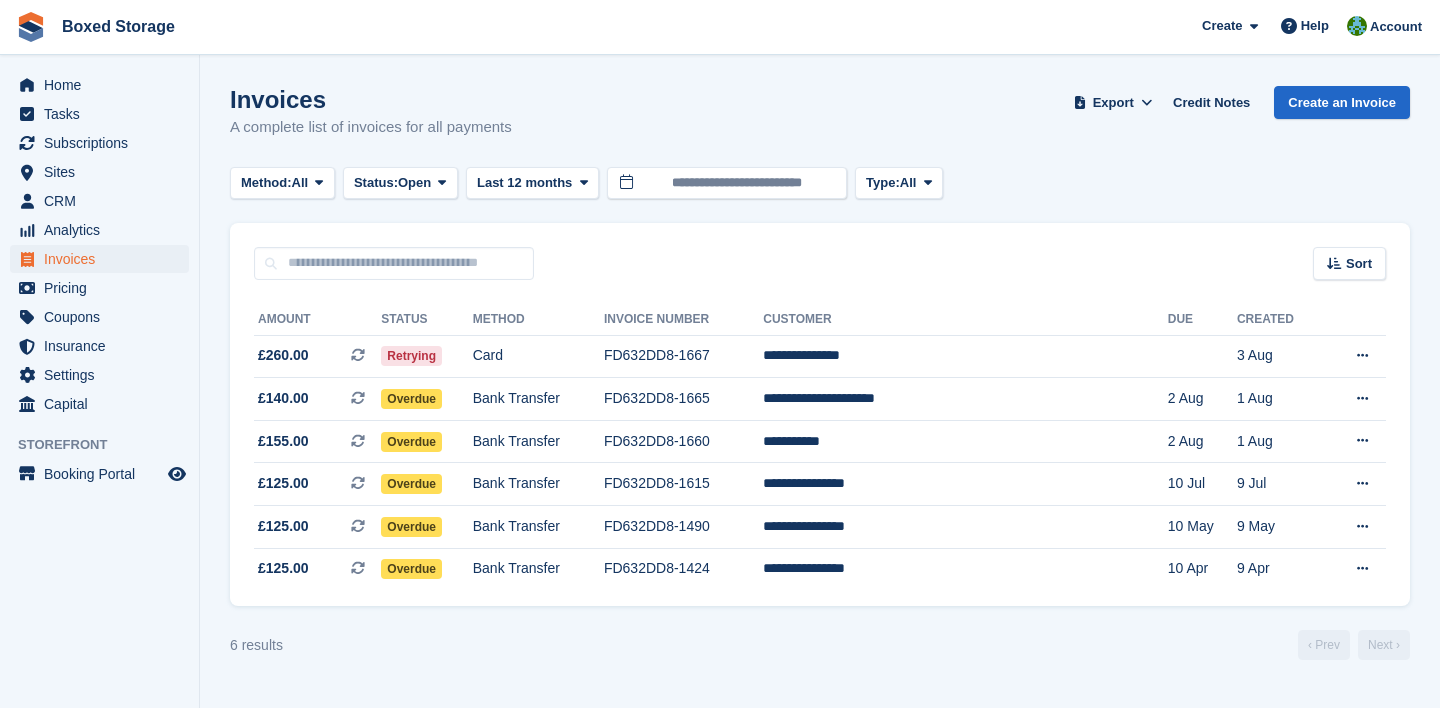 scroll, scrollTop: 0, scrollLeft: 0, axis: both 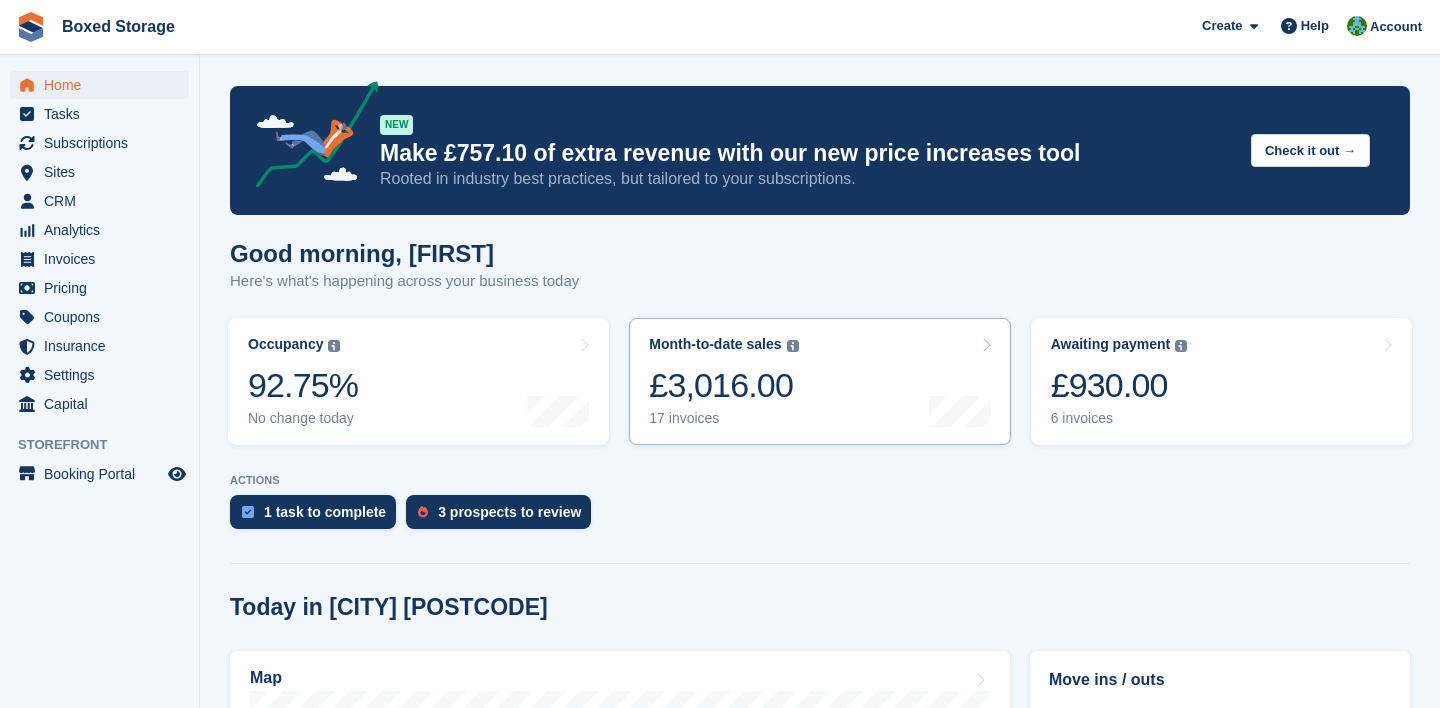 click on "Month-to-date sales
The sum of all finalised invoices generated this month to date, after discount, including tax.
£3,016.00
17 invoices" at bounding box center (819, 381) 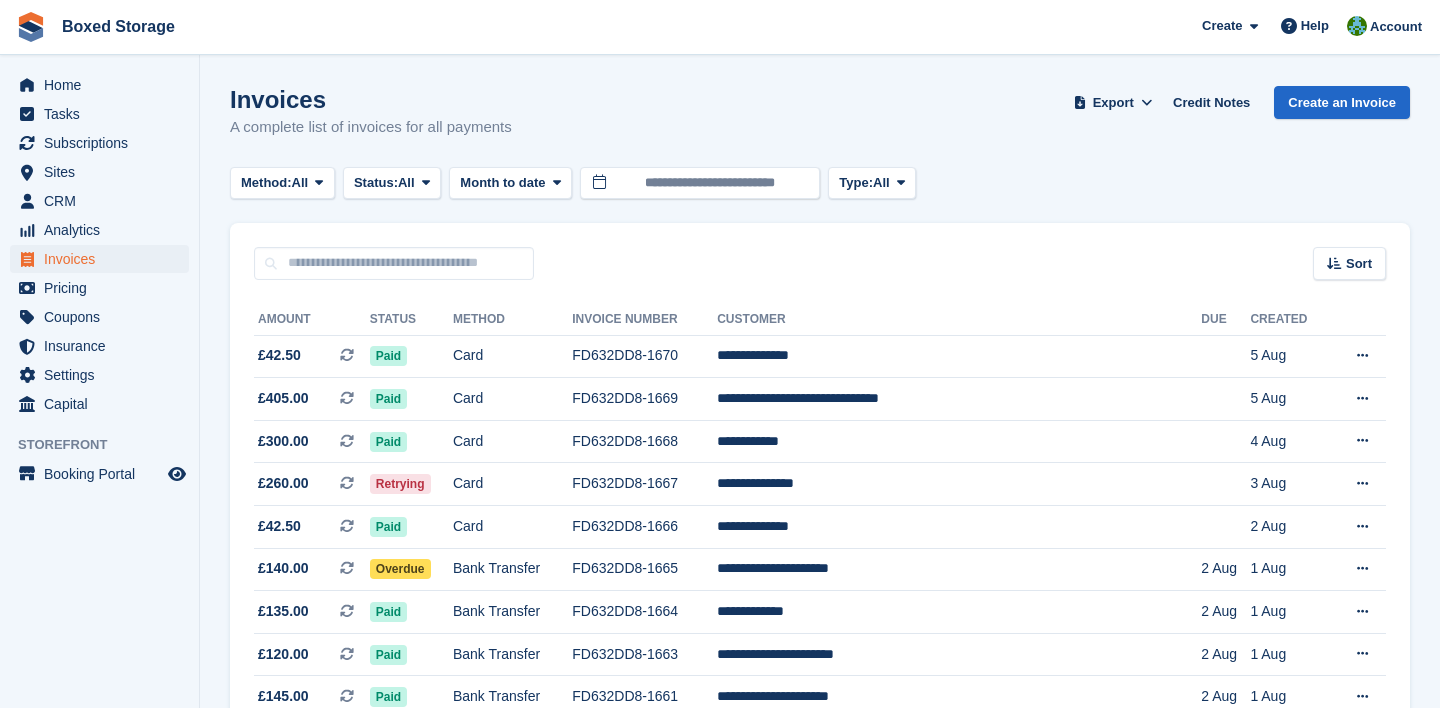 scroll, scrollTop: 0, scrollLeft: 0, axis: both 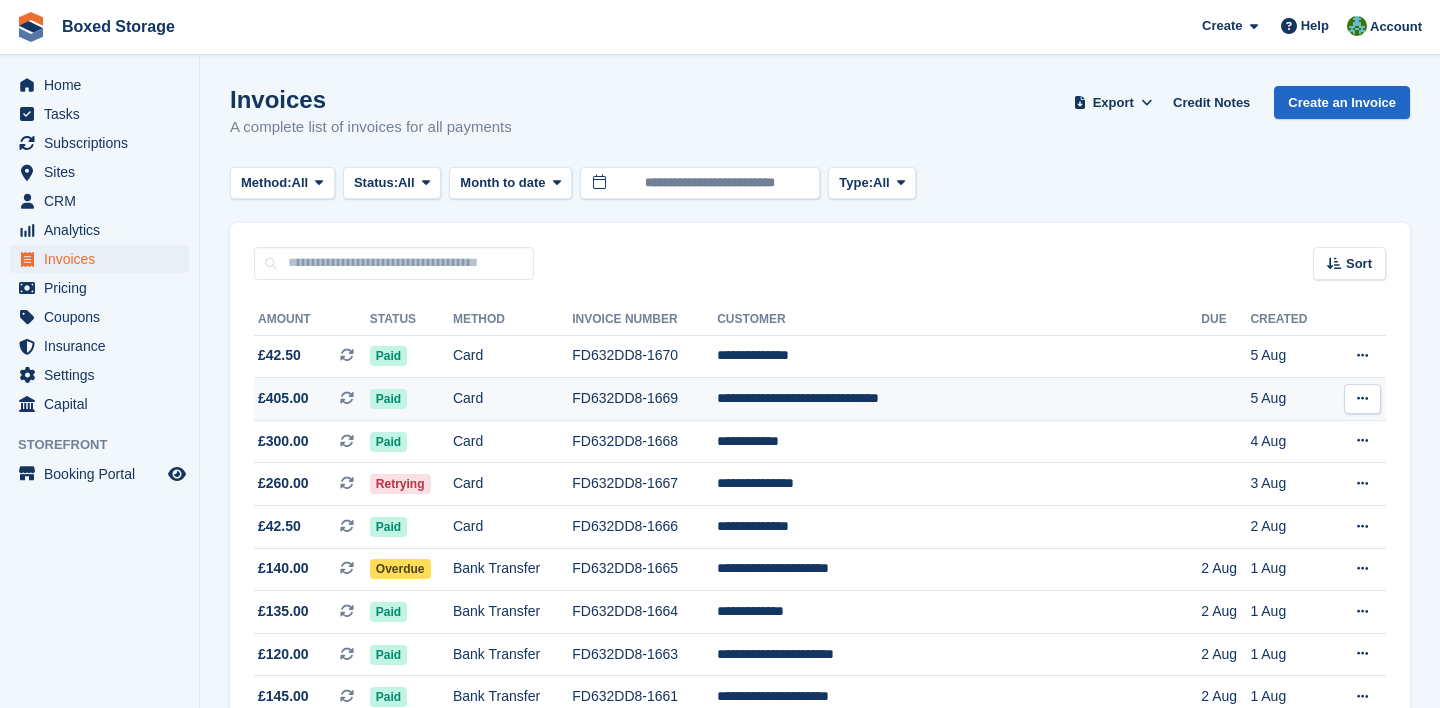click on "**********" at bounding box center (959, 399) 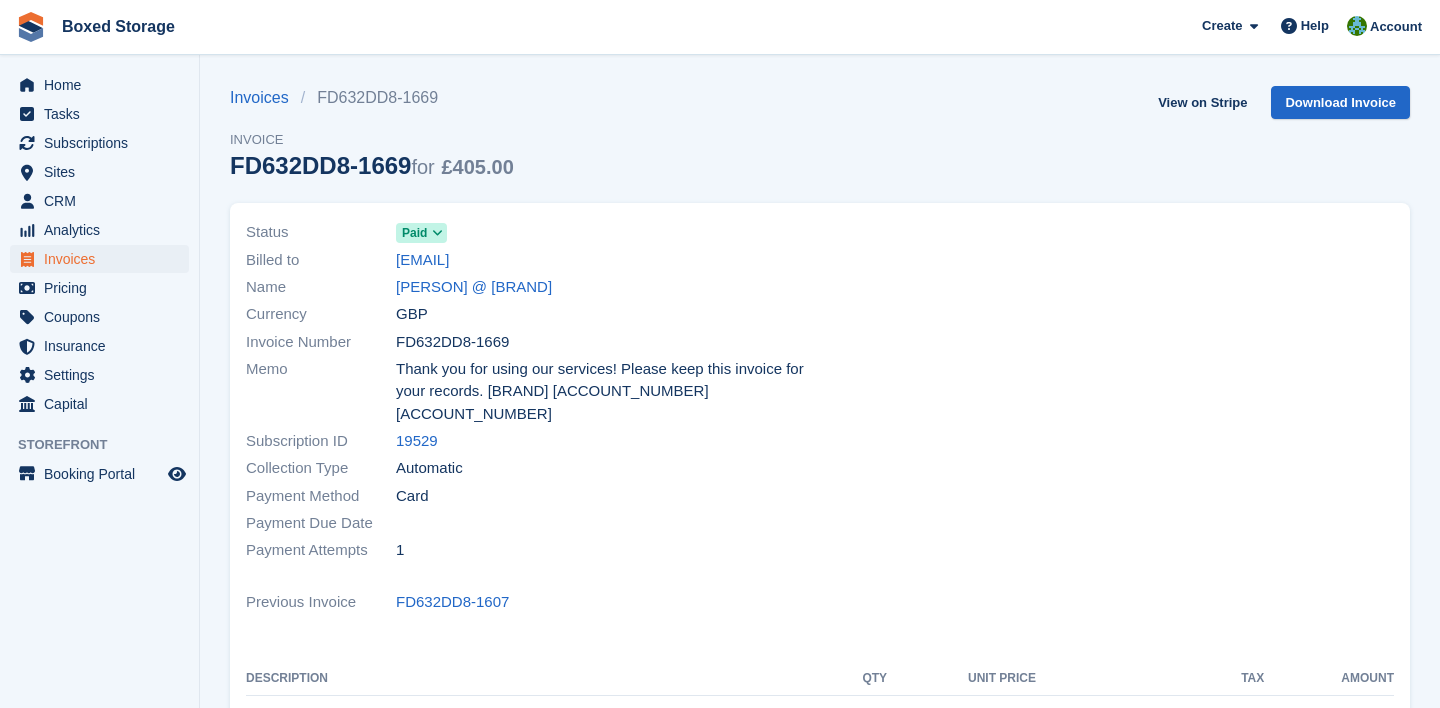 scroll, scrollTop: 0, scrollLeft: 0, axis: both 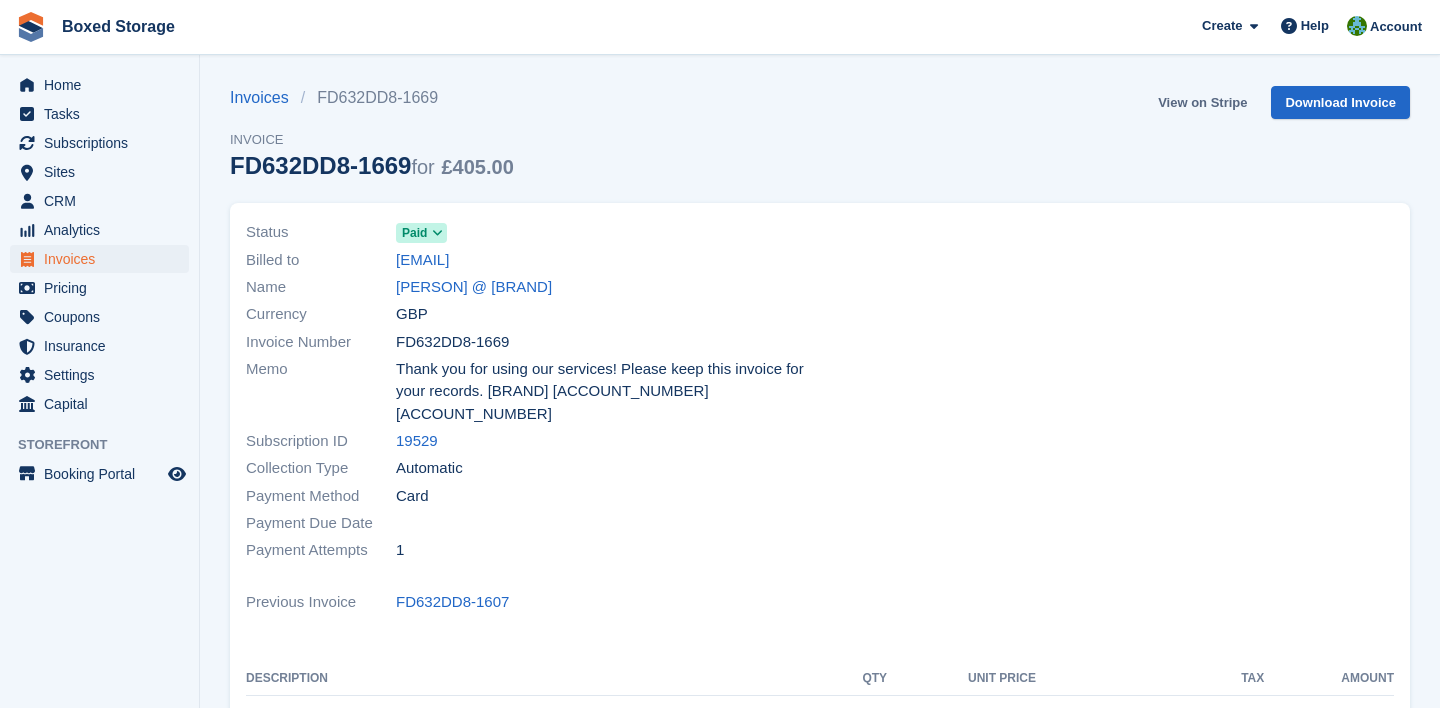 click on "View on Stripe" at bounding box center (1202, 102) 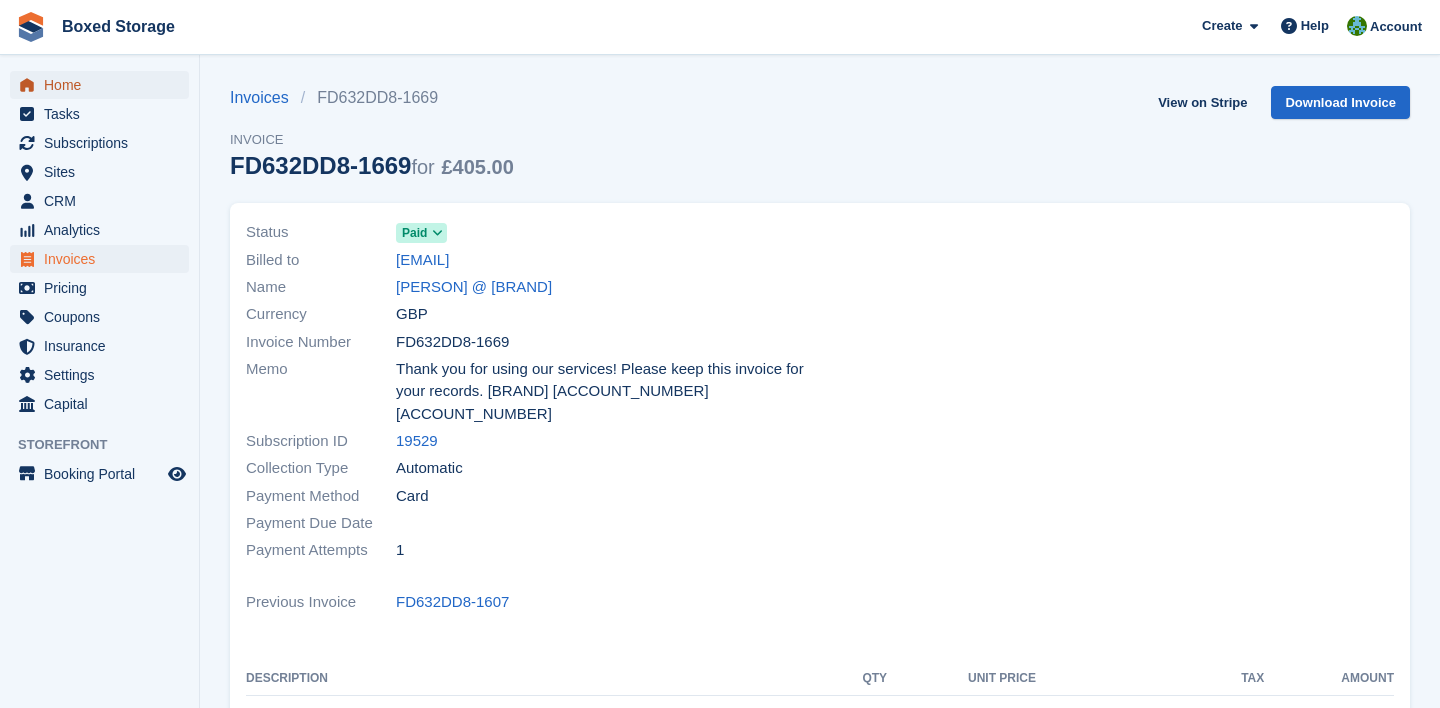 click on "Home" at bounding box center (104, 85) 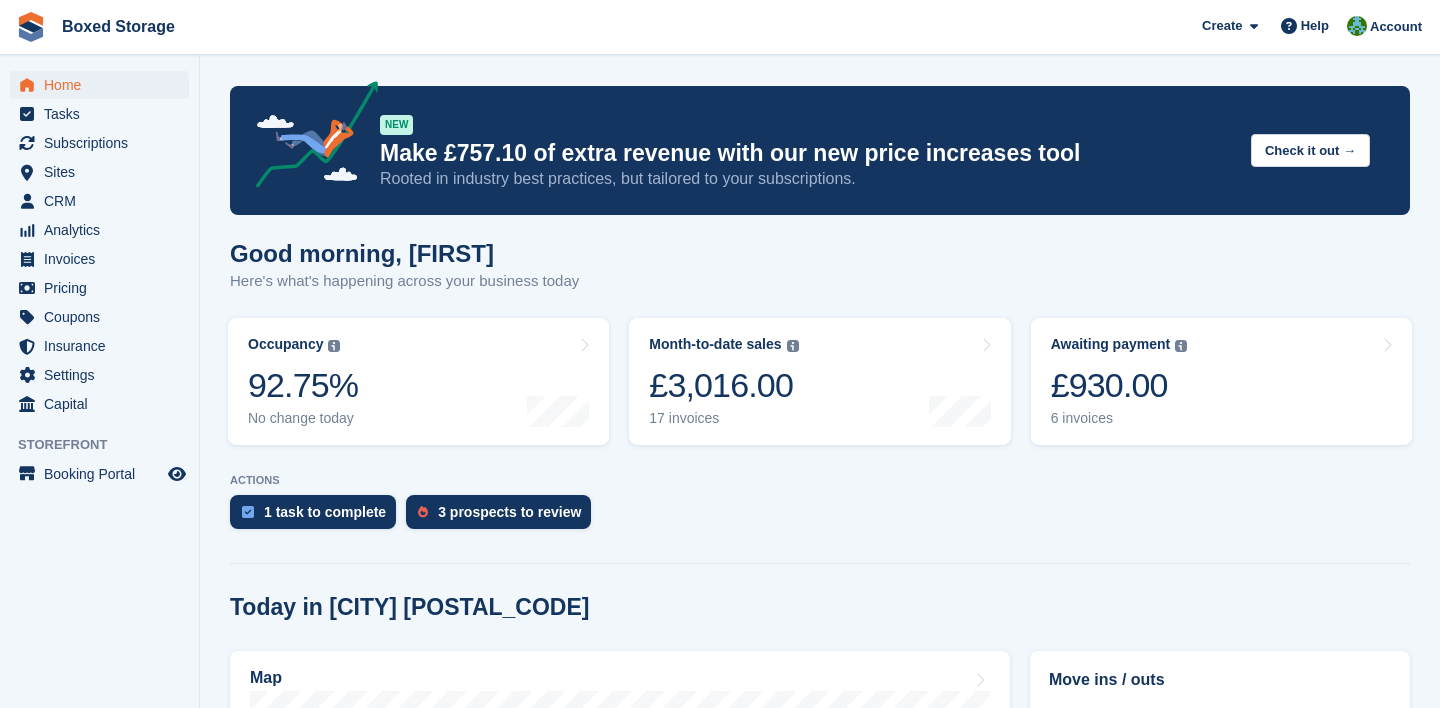scroll, scrollTop: 0, scrollLeft: 0, axis: both 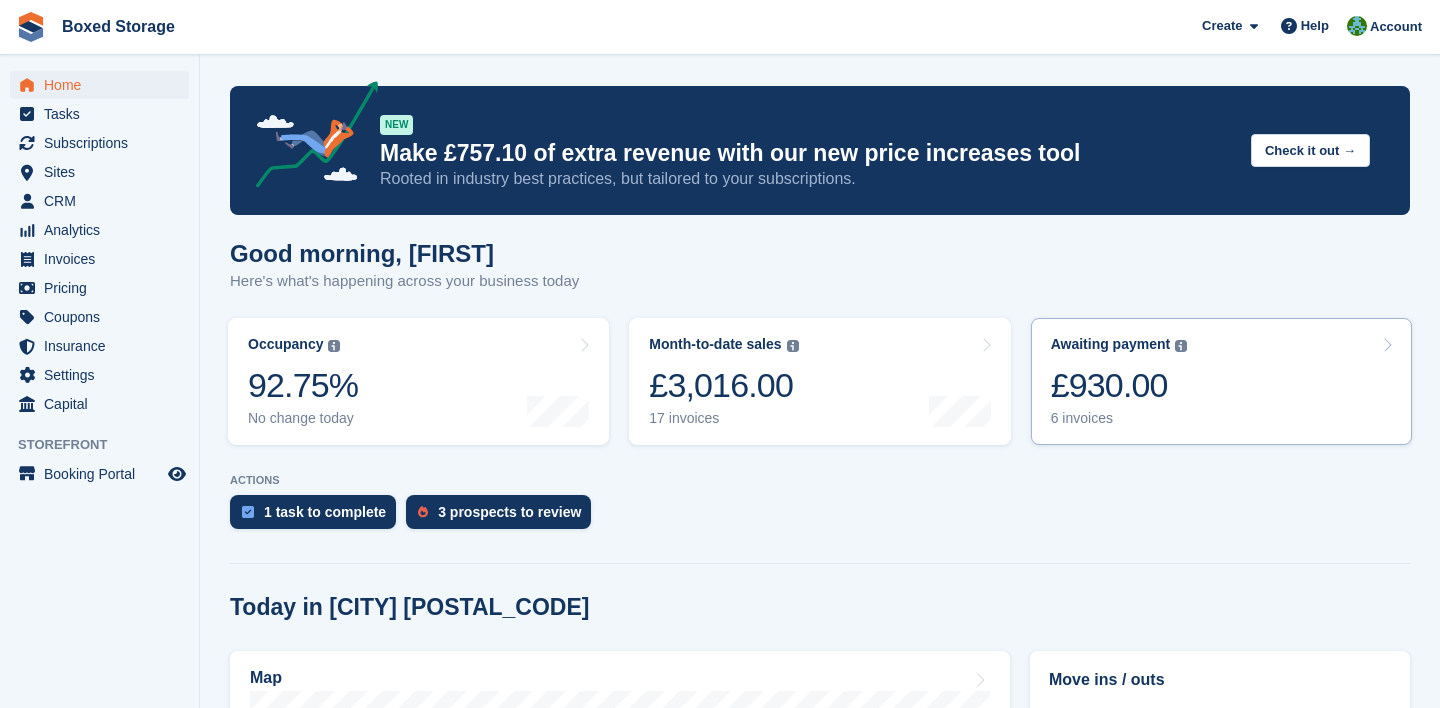 click on "£930.00" at bounding box center (1119, 385) 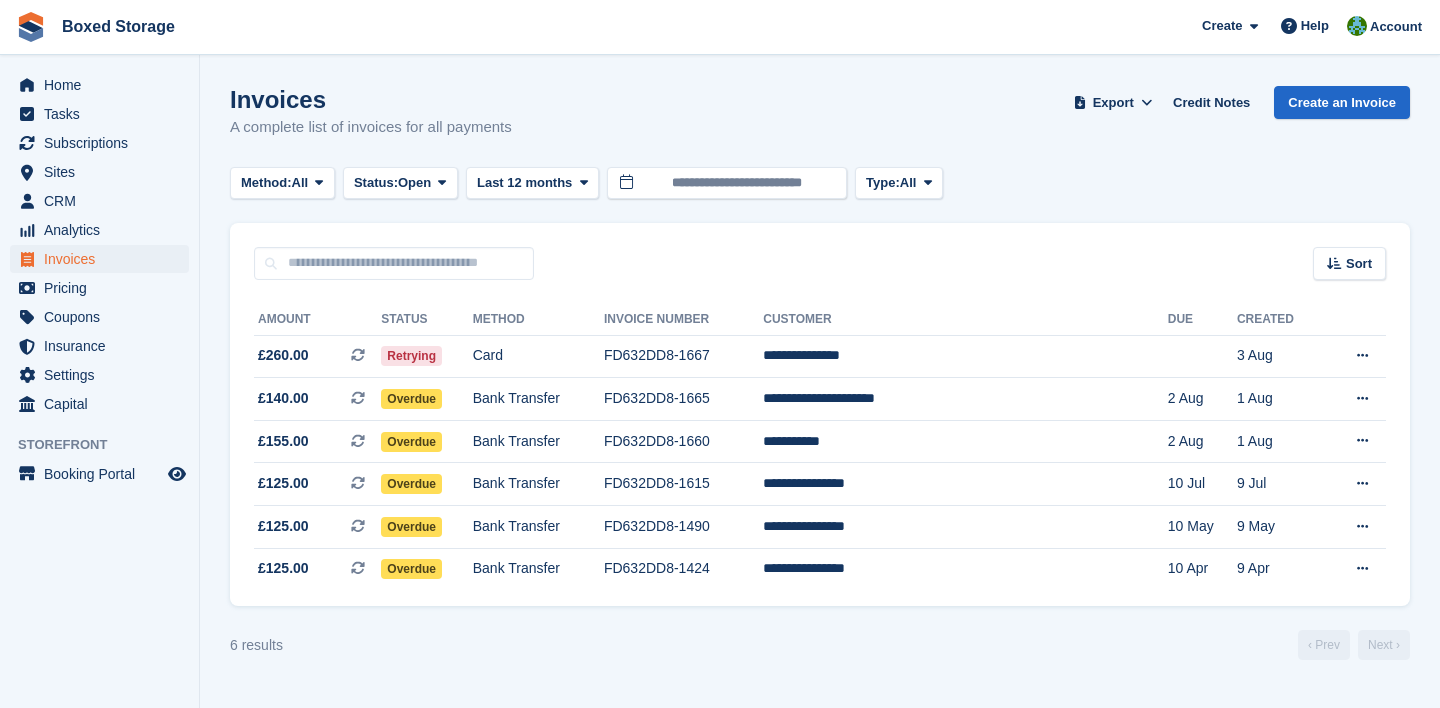 scroll, scrollTop: 0, scrollLeft: 0, axis: both 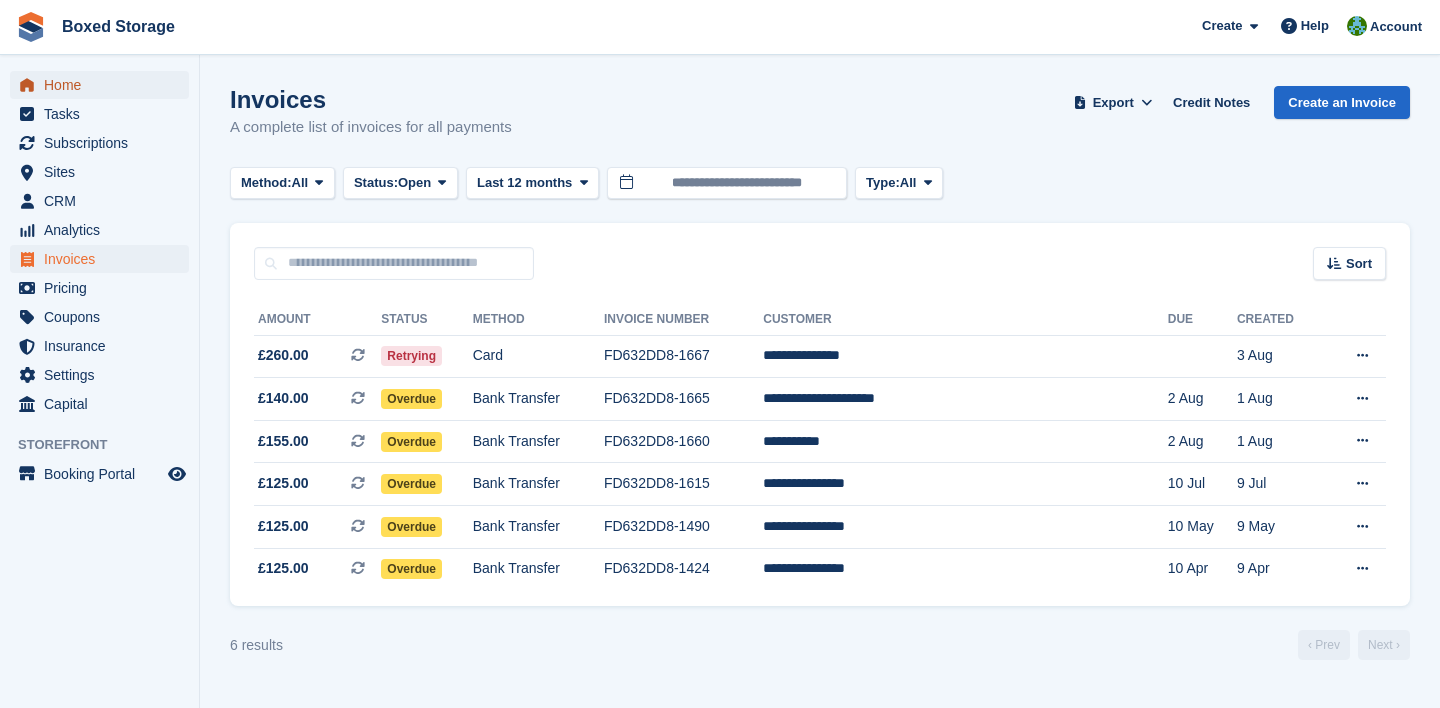 click on "Home" at bounding box center [99, 85] 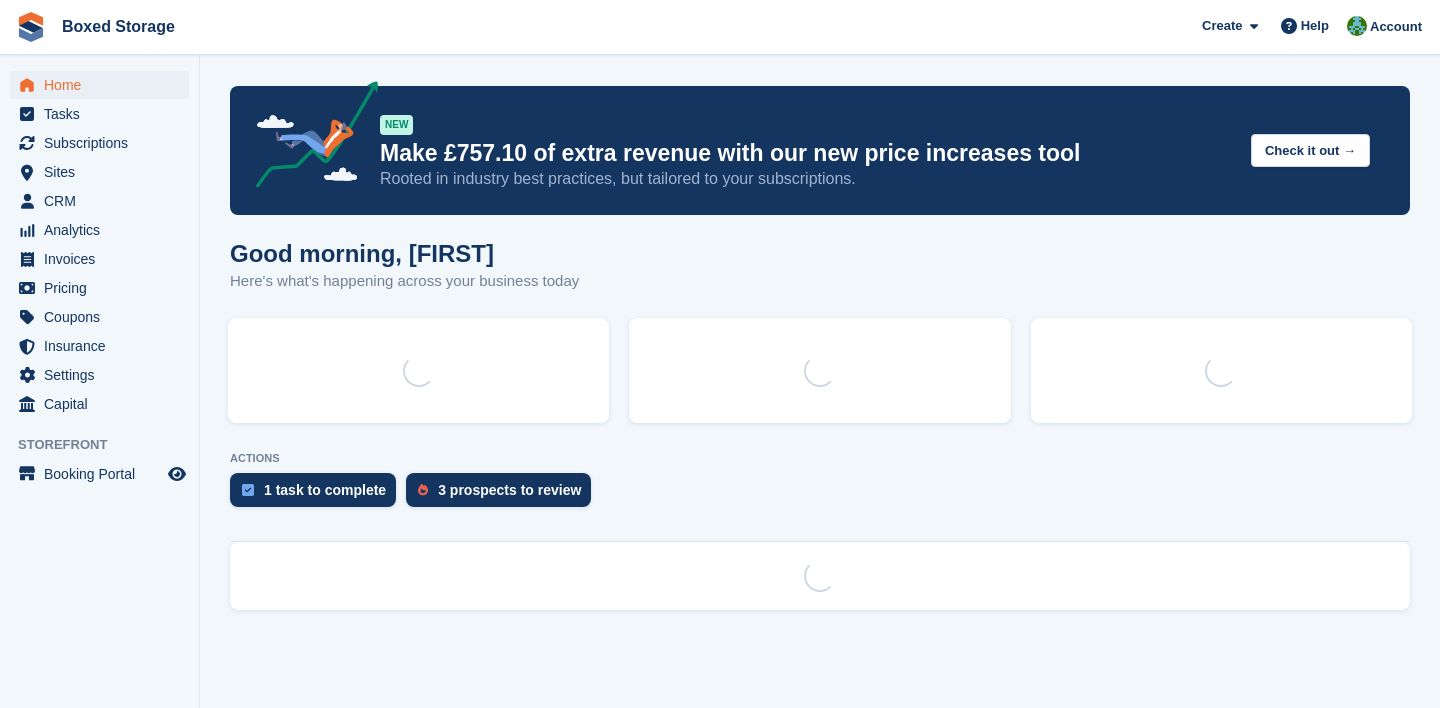 scroll, scrollTop: 0, scrollLeft: 0, axis: both 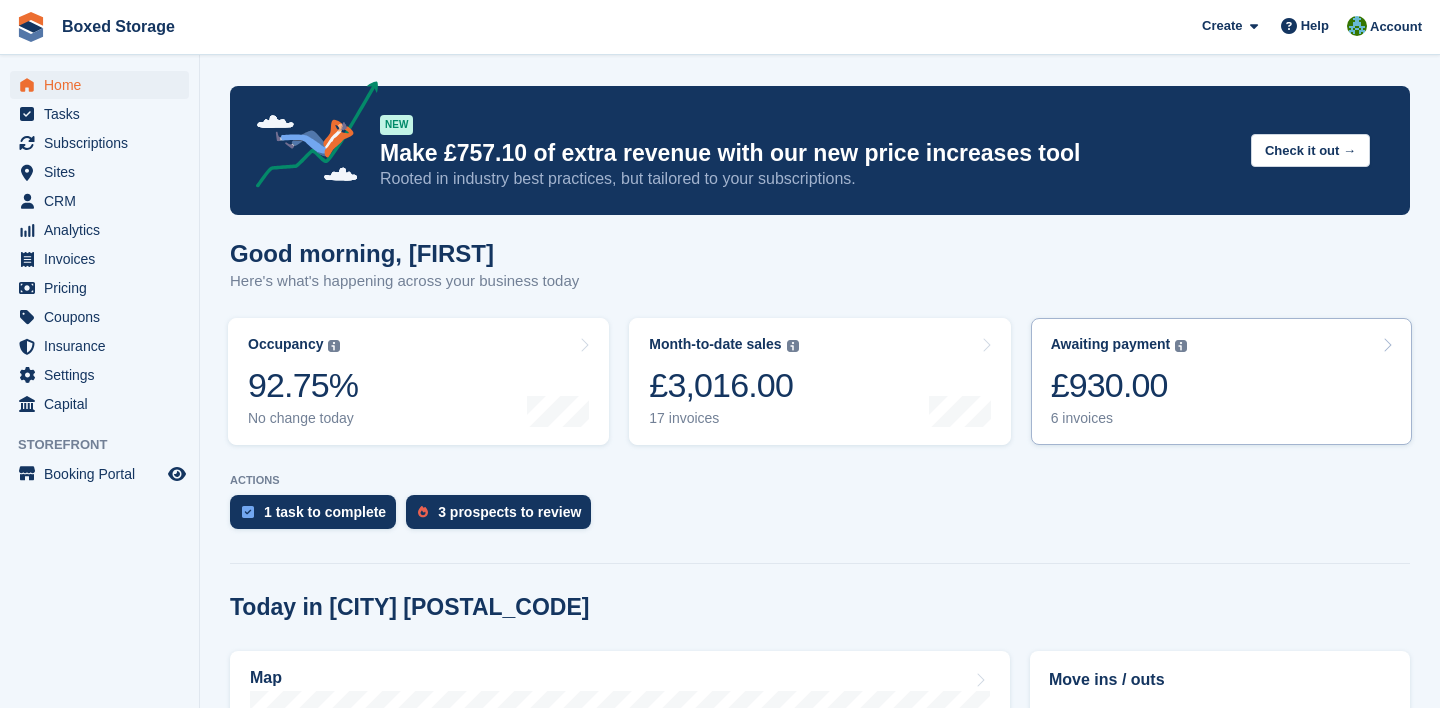 click on "Awaiting payment
The total outstanding balance on all open invoices.
£930.00
6 invoices" at bounding box center [1221, 381] 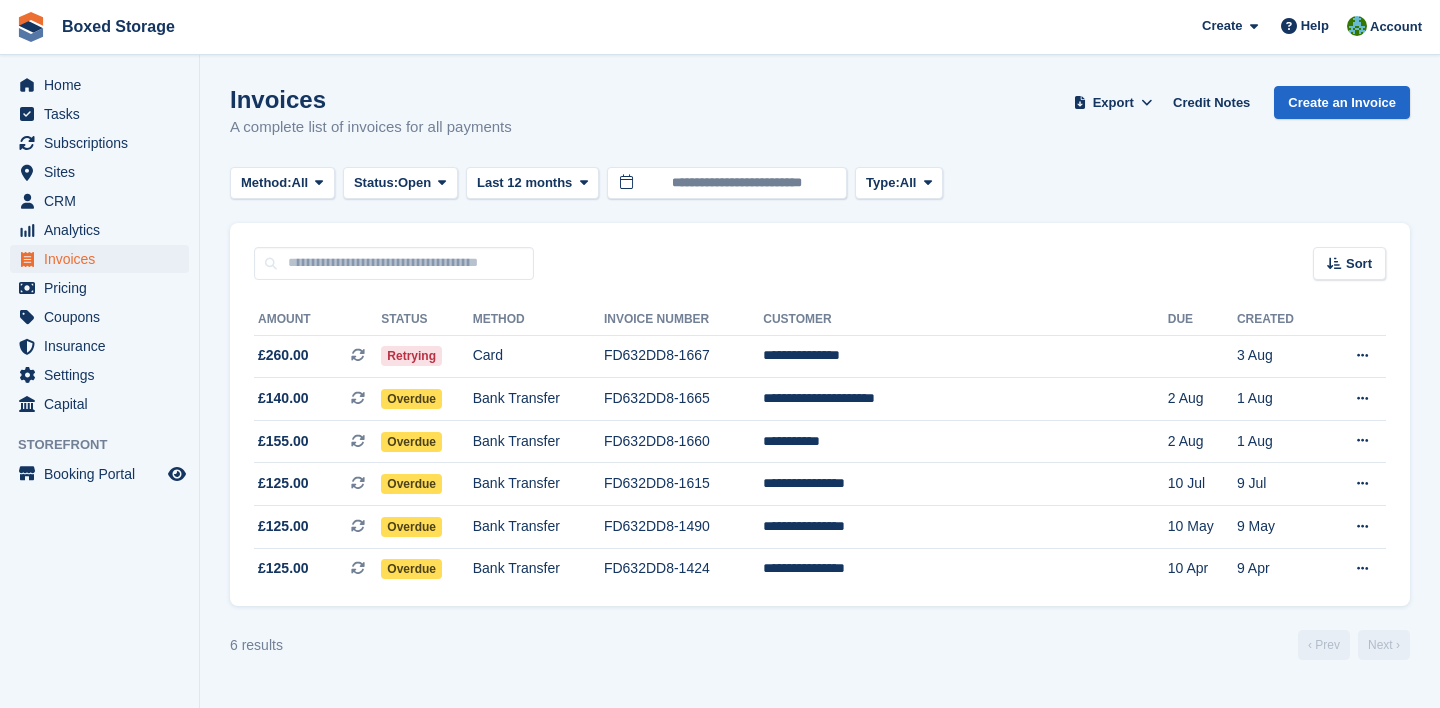 scroll, scrollTop: 0, scrollLeft: 0, axis: both 